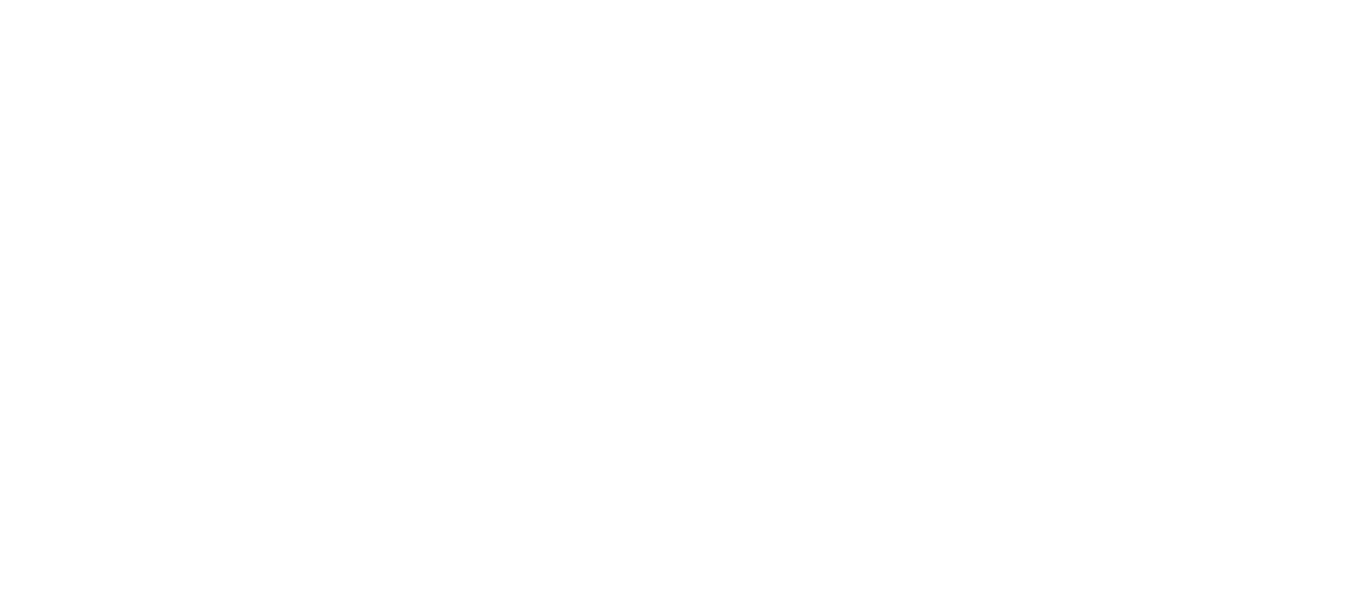 scroll, scrollTop: 0, scrollLeft: 0, axis: both 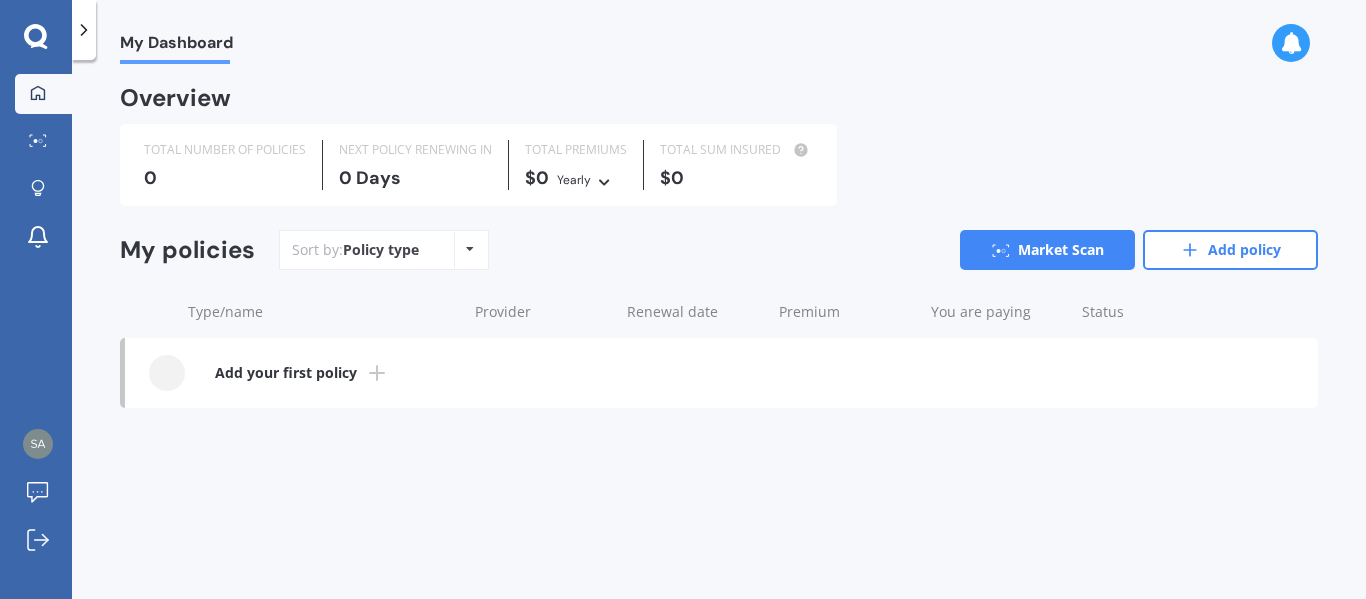 click on "Policy type Alphabetical Date added Renewing next" at bounding box center (469, 250) 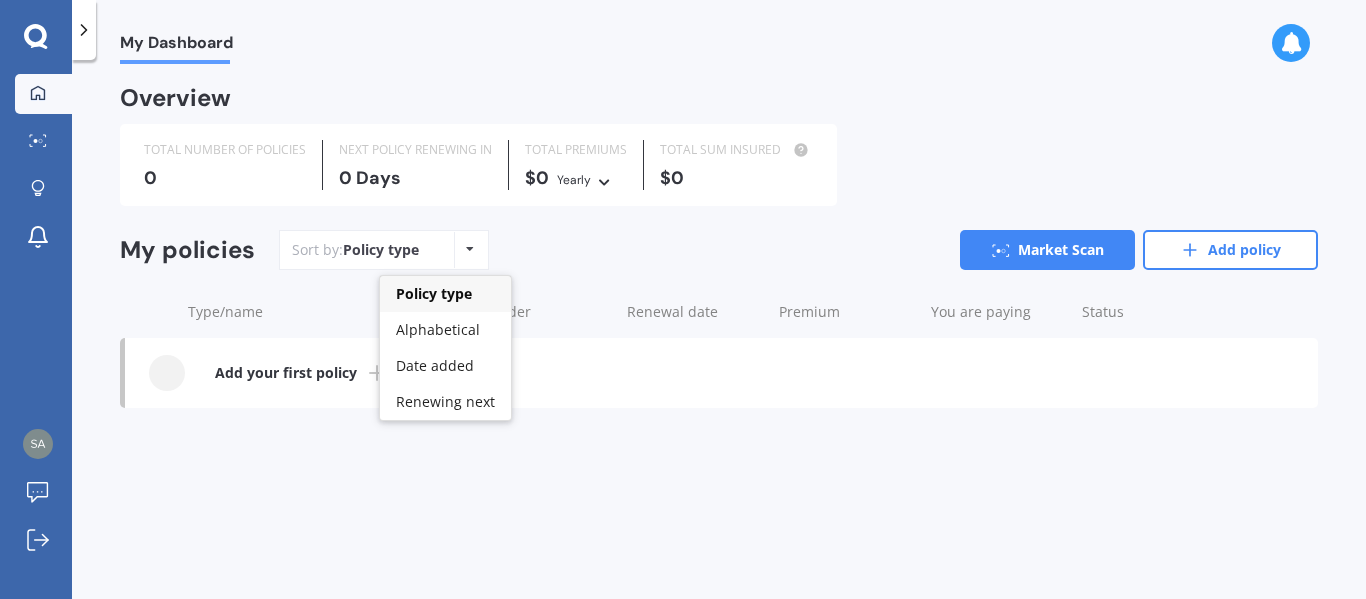 click on "Policy type Alphabetical Date added Renewing next" at bounding box center (469, 250) 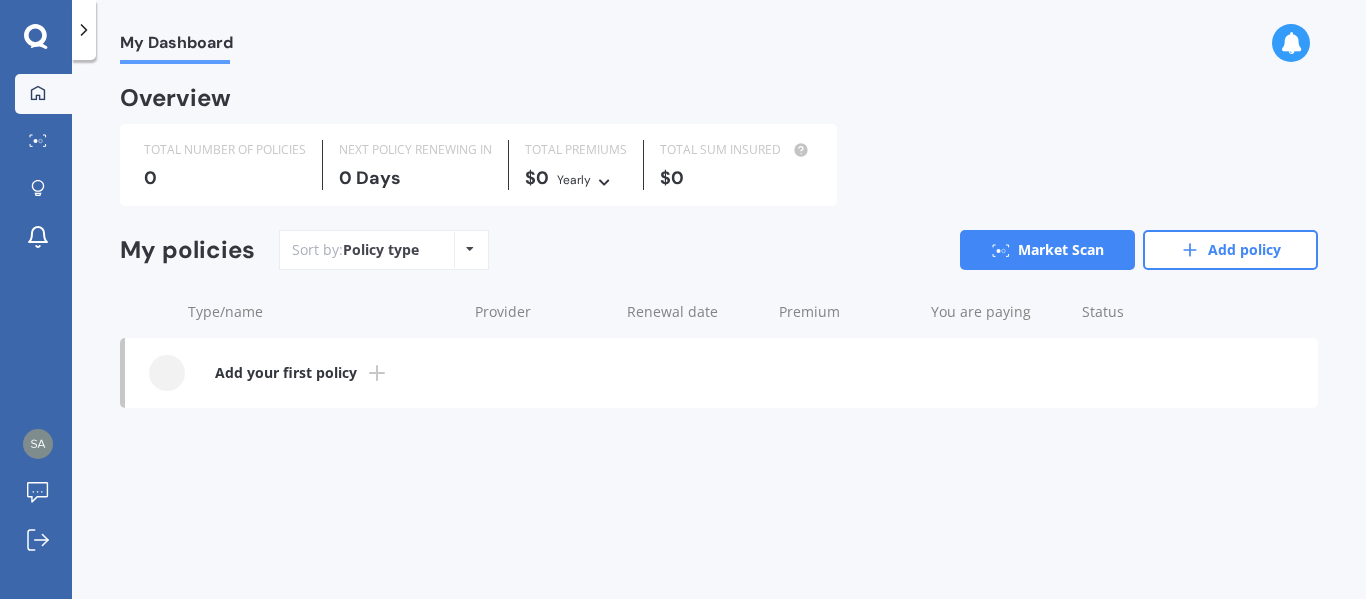 click on "Add your first policy" at bounding box center [721, 373] 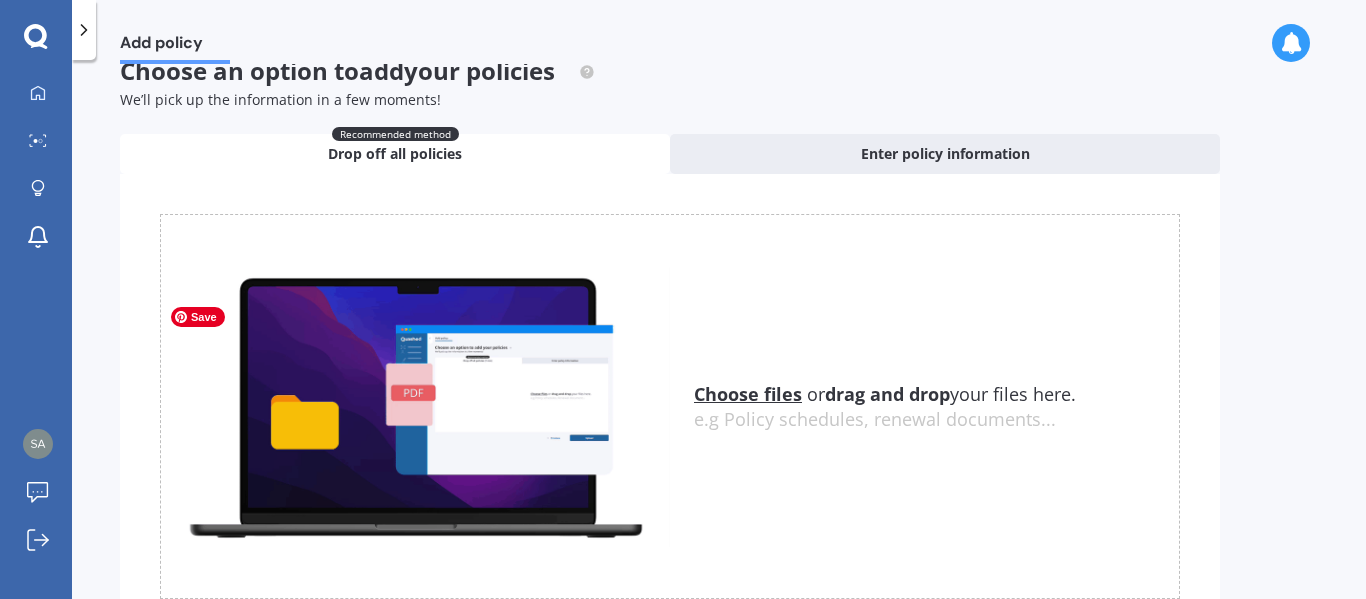 scroll, scrollTop: 0, scrollLeft: 0, axis: both 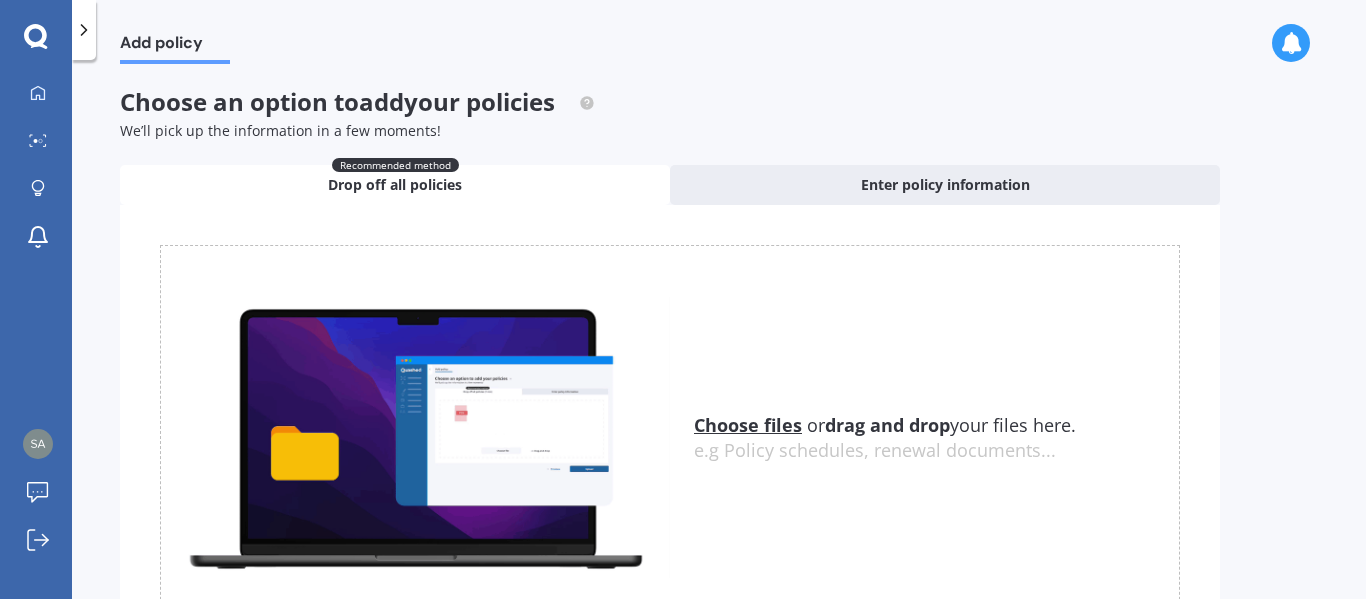 click at bounding box center [84, 30] 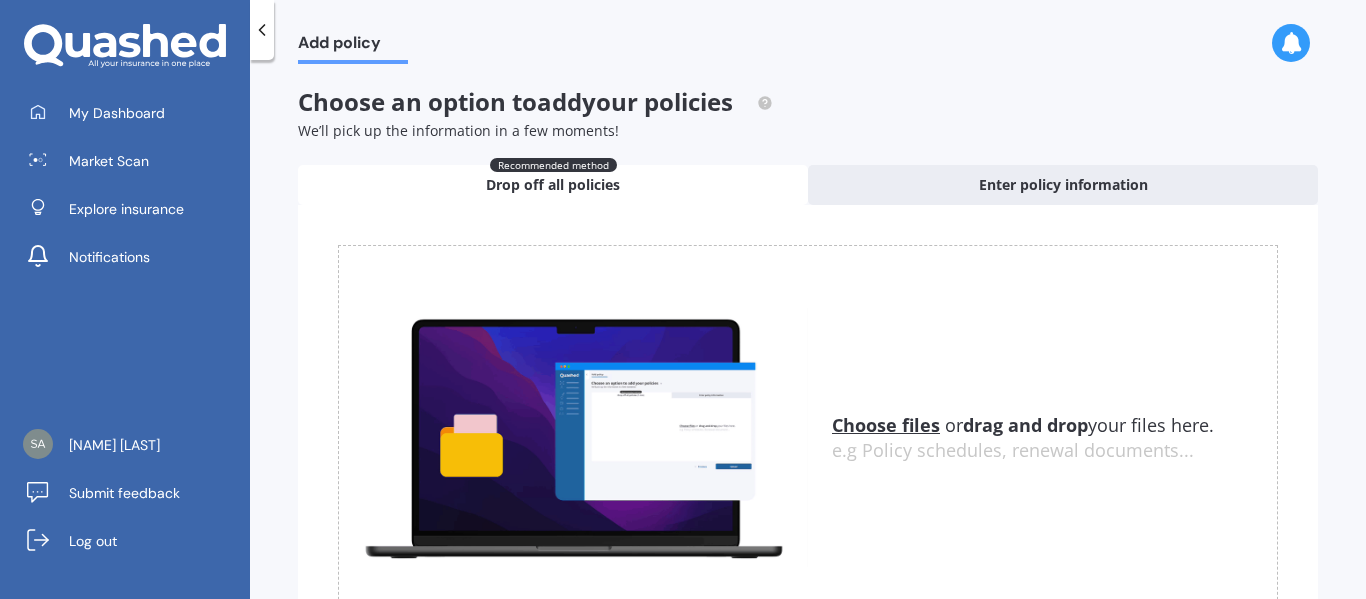 click at bounding box center [262, 30] 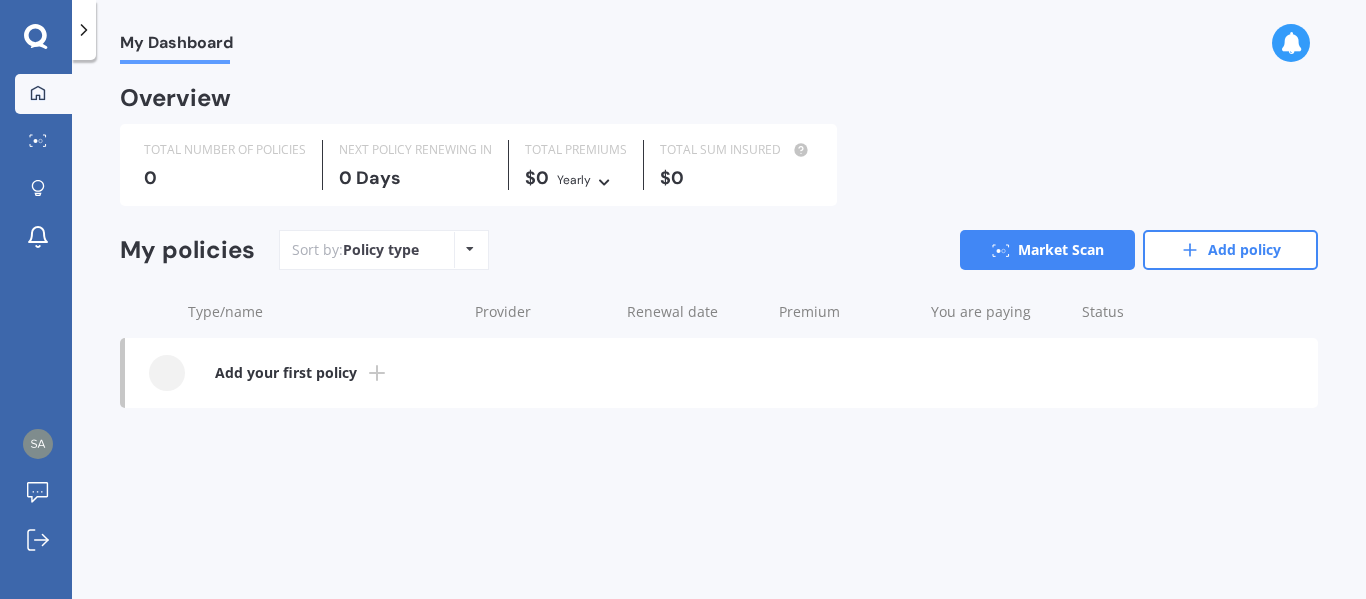 click at bounding box center (604, 179) 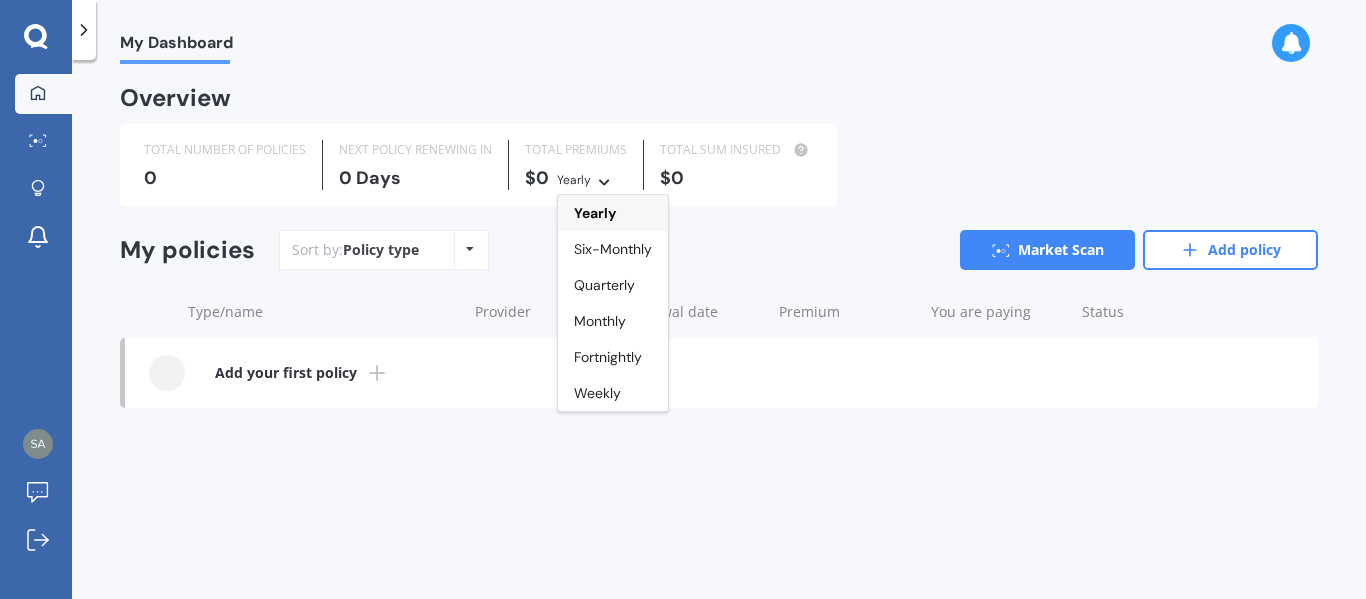 click at bounding box center (604, 179) 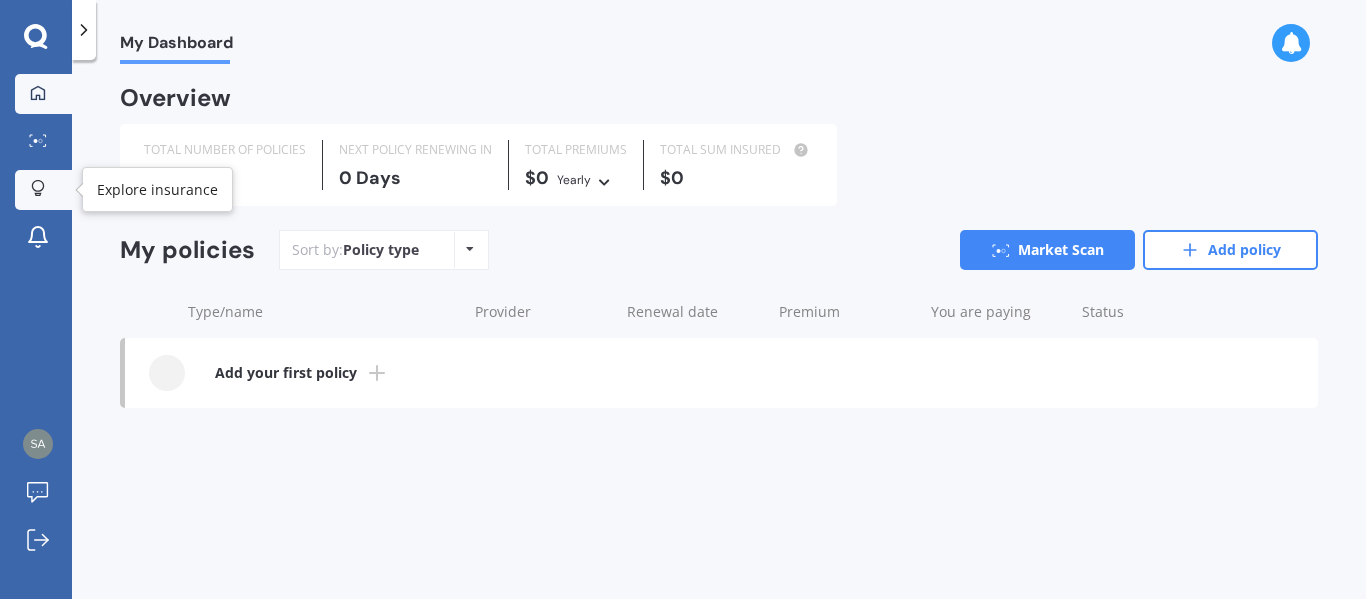 click at bounding box center [38, 189] 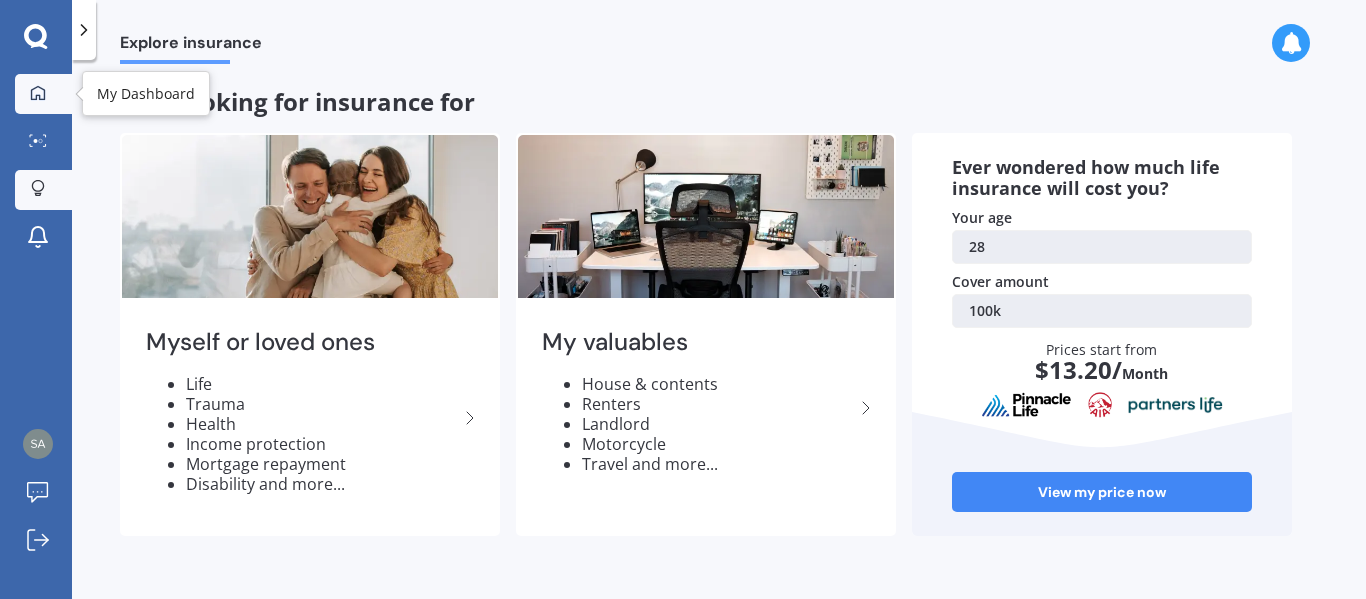 click at bounding box center [38, 94] 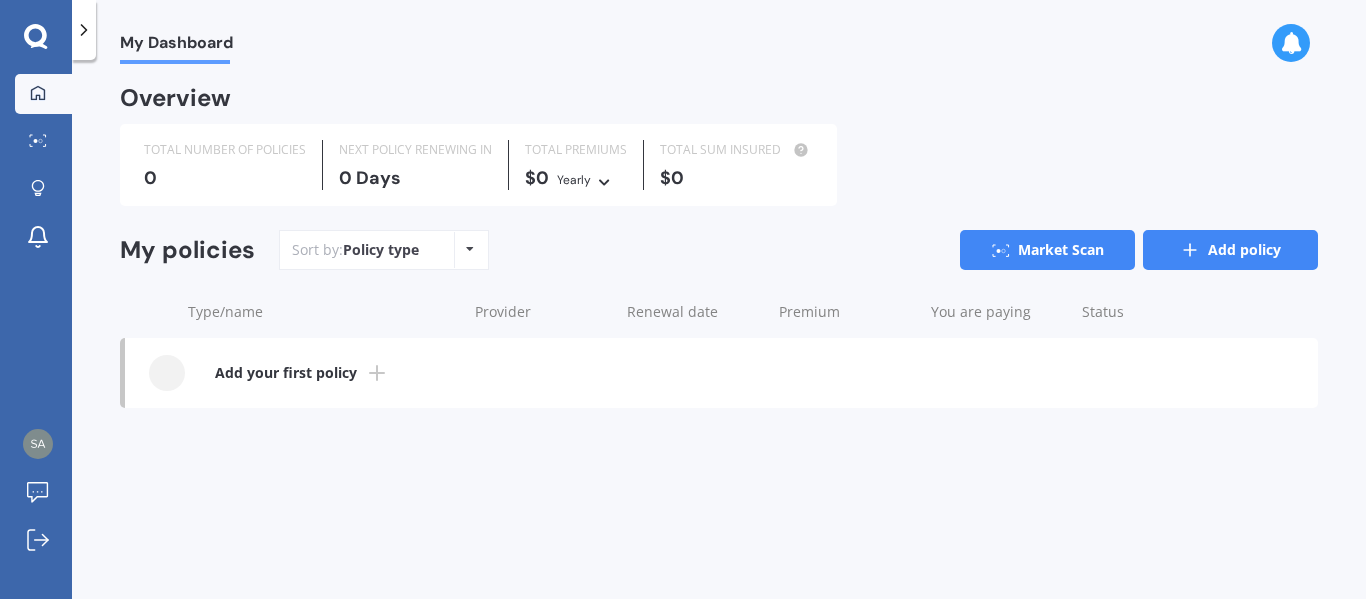 click at bounding box center [1190, 250] 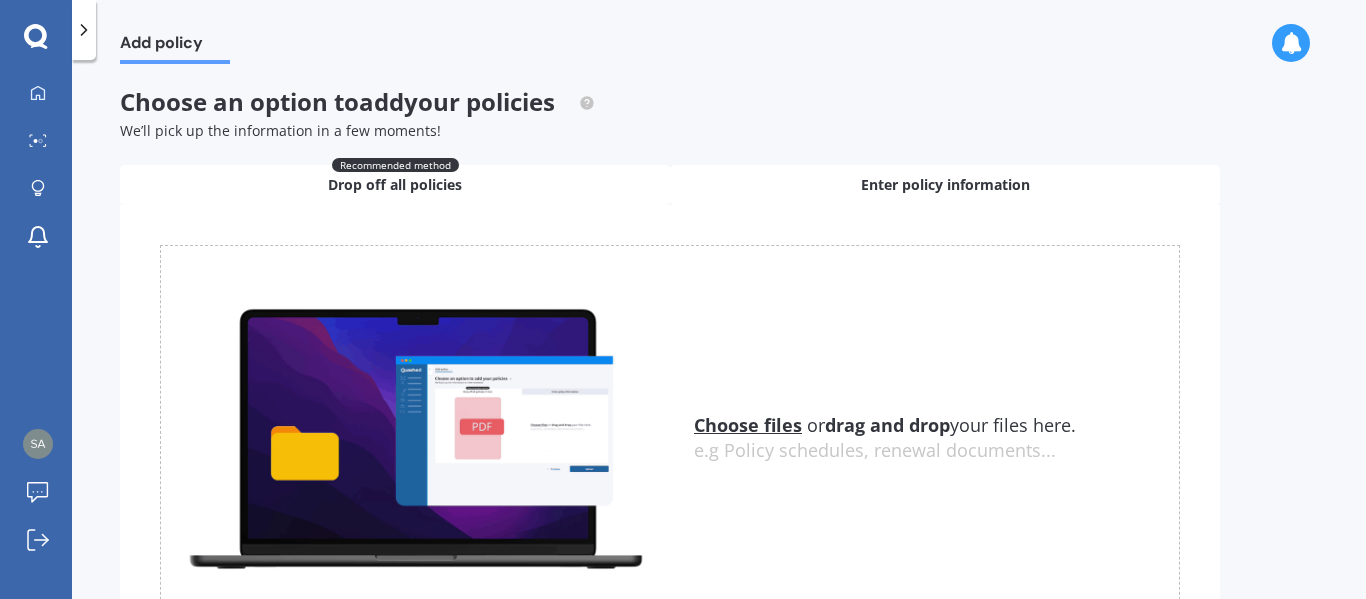 click on "Enter policy information" at bounding box center (945, 185) 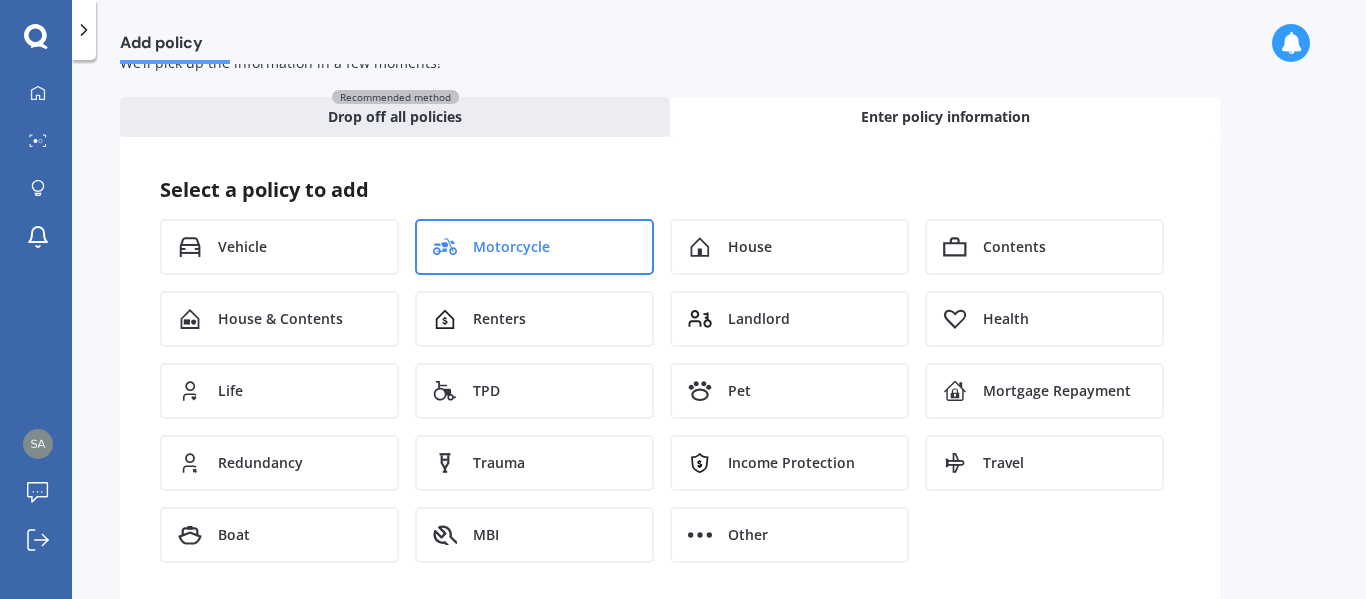 scroll, scrollTop: 100, scrollLeft: 0, axis: vertical 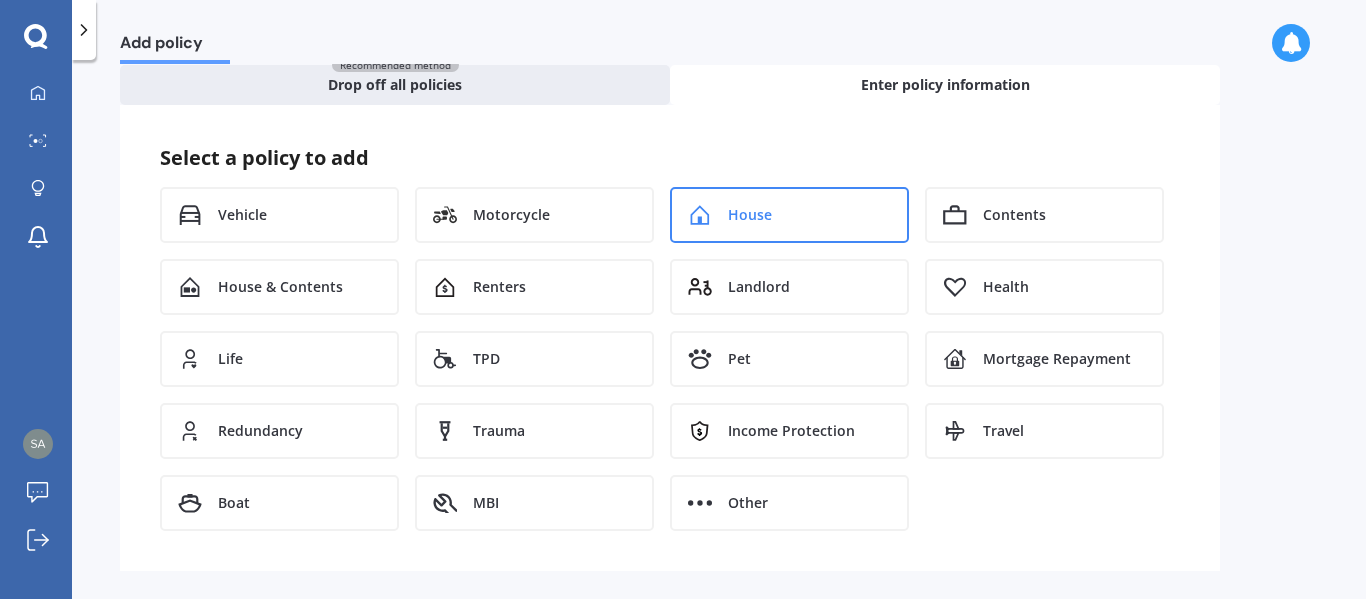 click on "House" at bounding box center [789, 215] 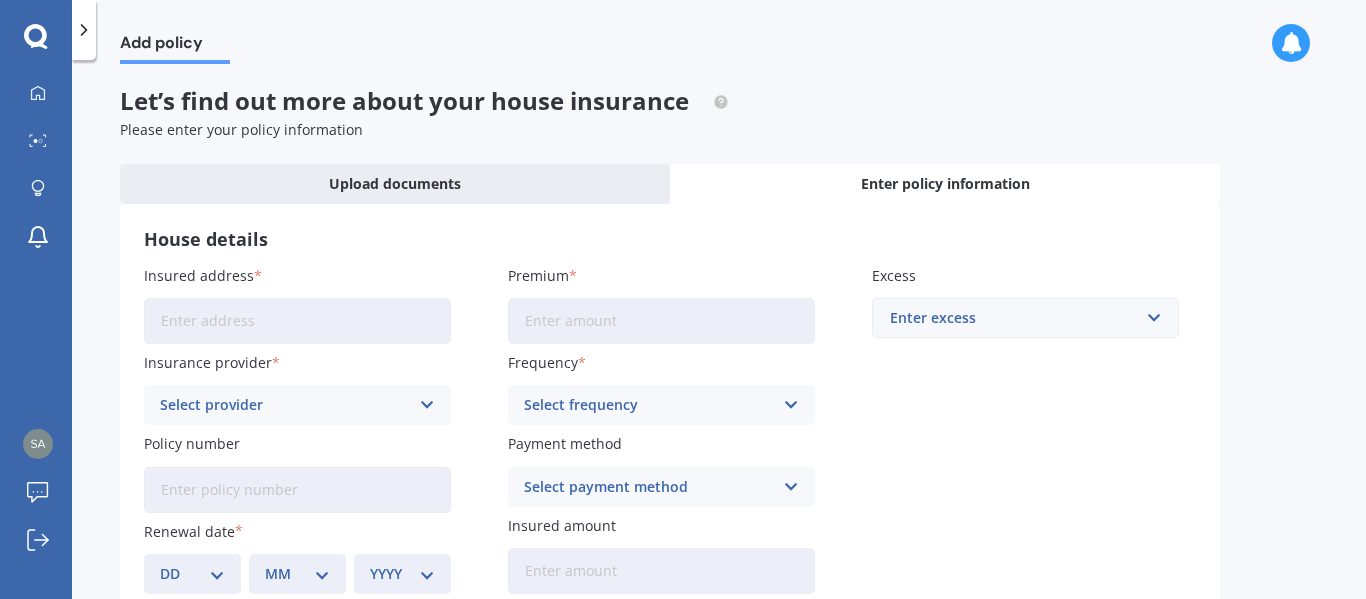 scroll, scrollTop: 0, scrollLeft: 0, axis: both 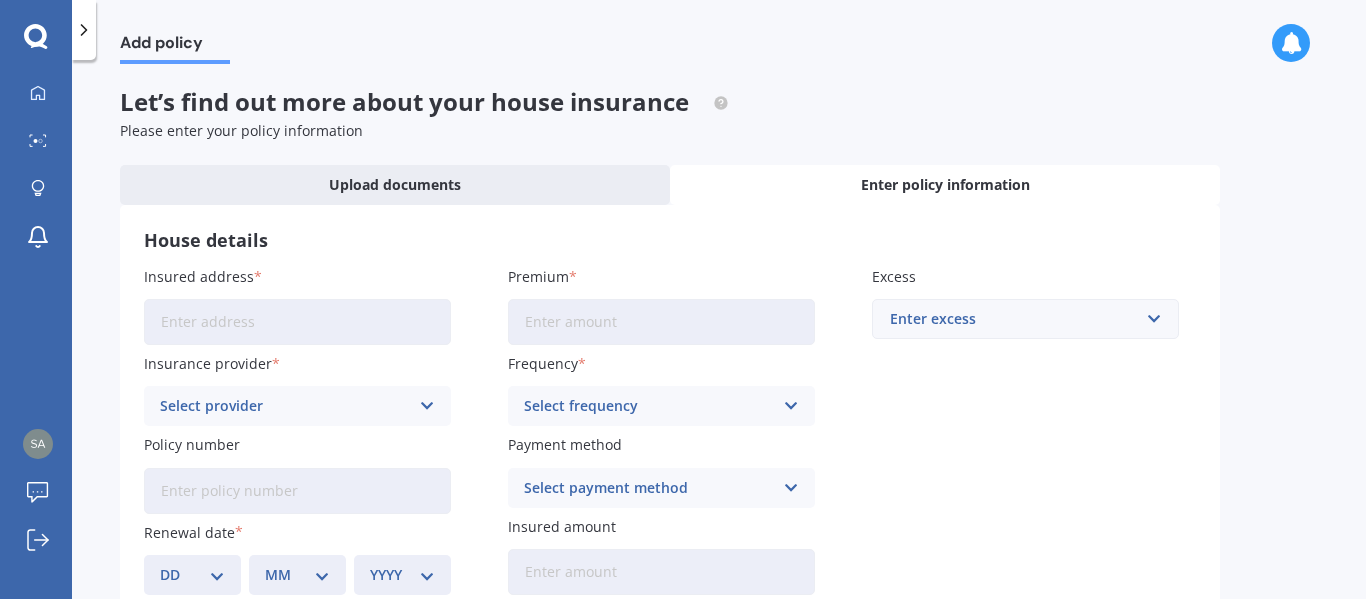 click at bounding box center (36, 37) 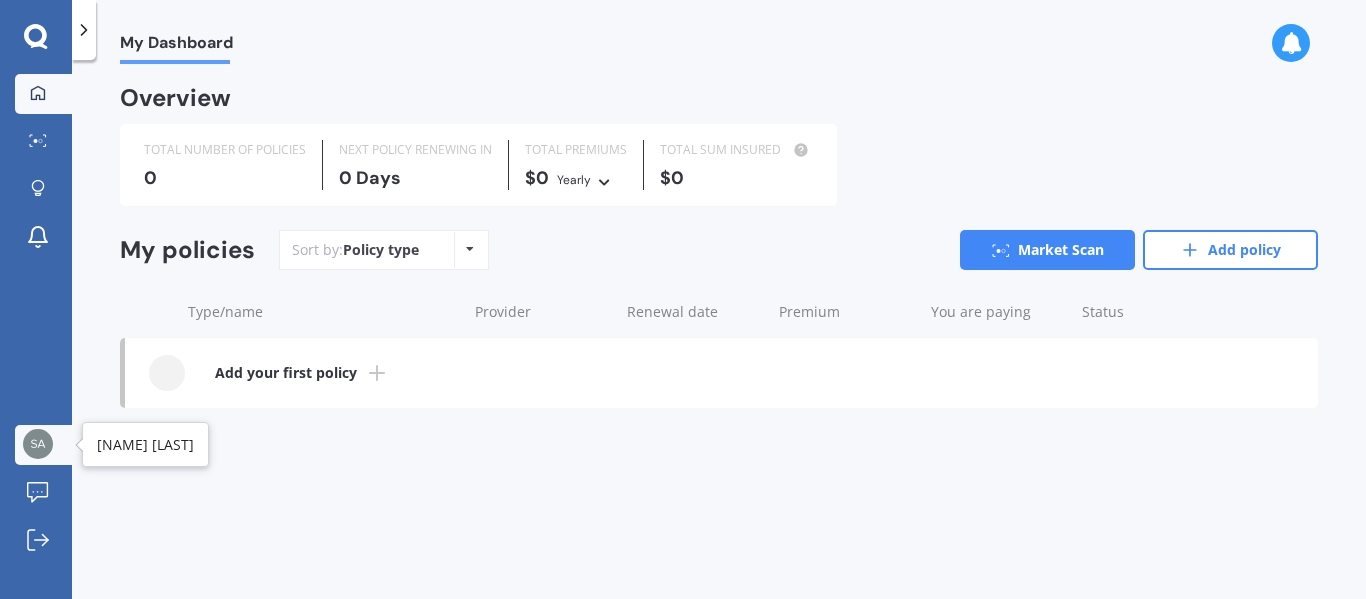 click at bounding box center [38, 444] 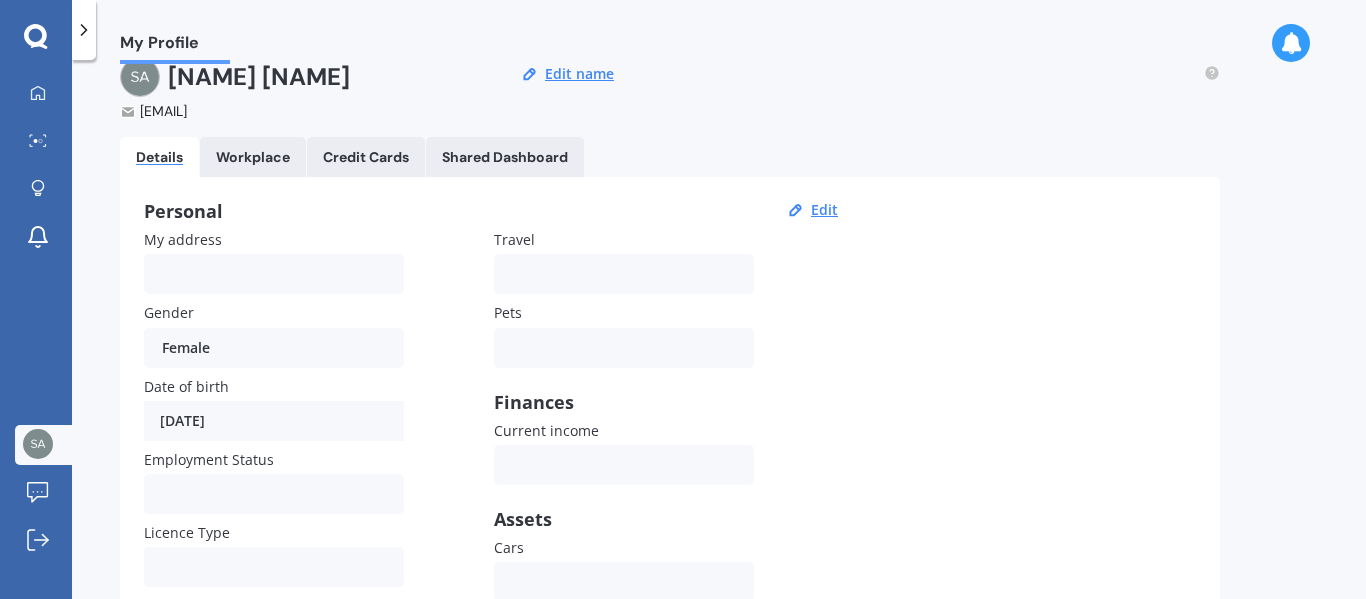scroll, scrollTop: 0, scrollLeft: 0, axis: both 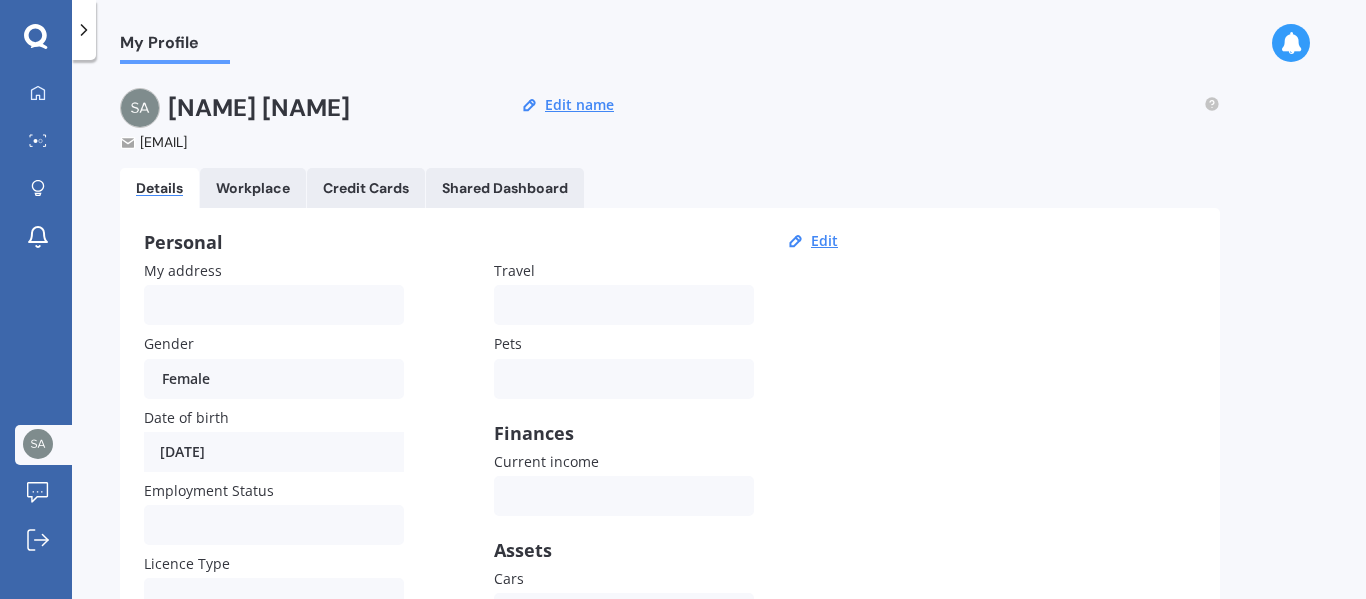 click on "Workplace" at bounding box center (253, 188) 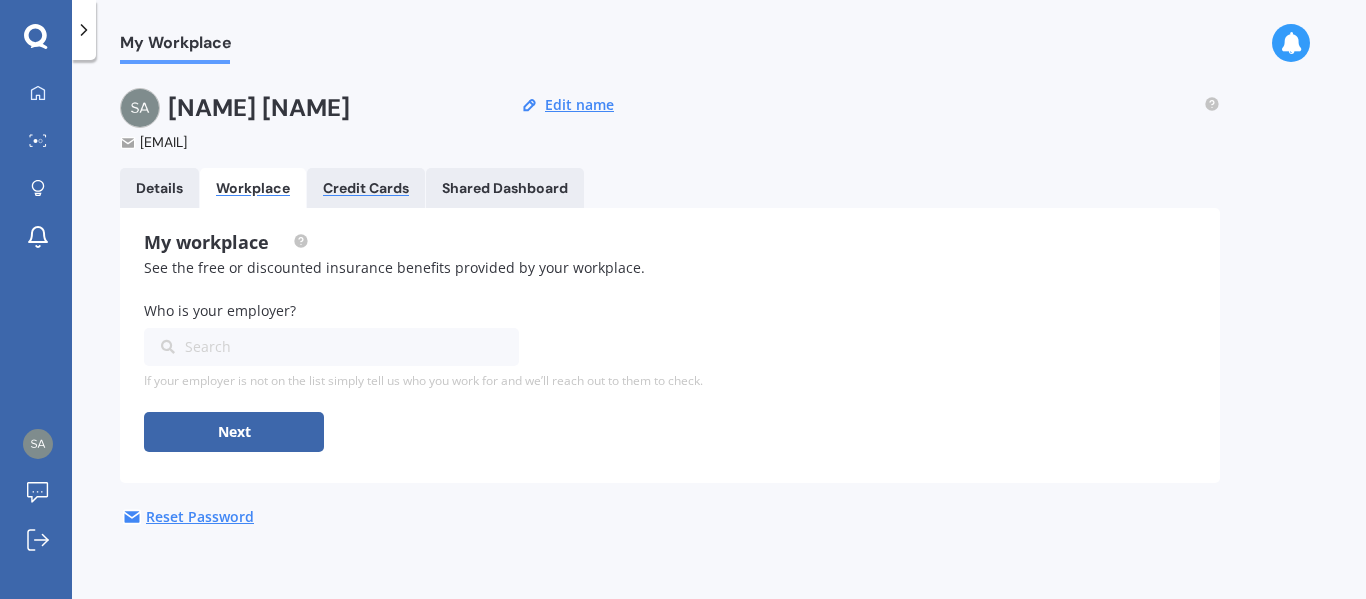 click on "Credit Cards" at bounding box center [366, 188] 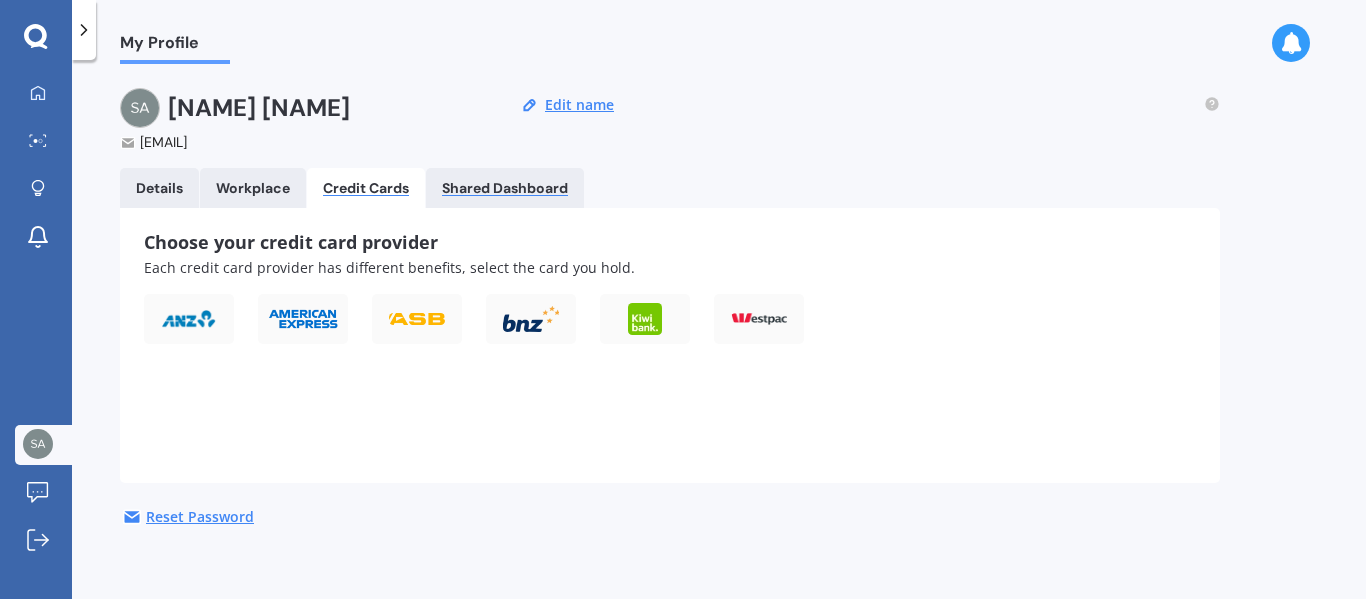 click on "Shared Dashboard" at bounding box center [505, 188] 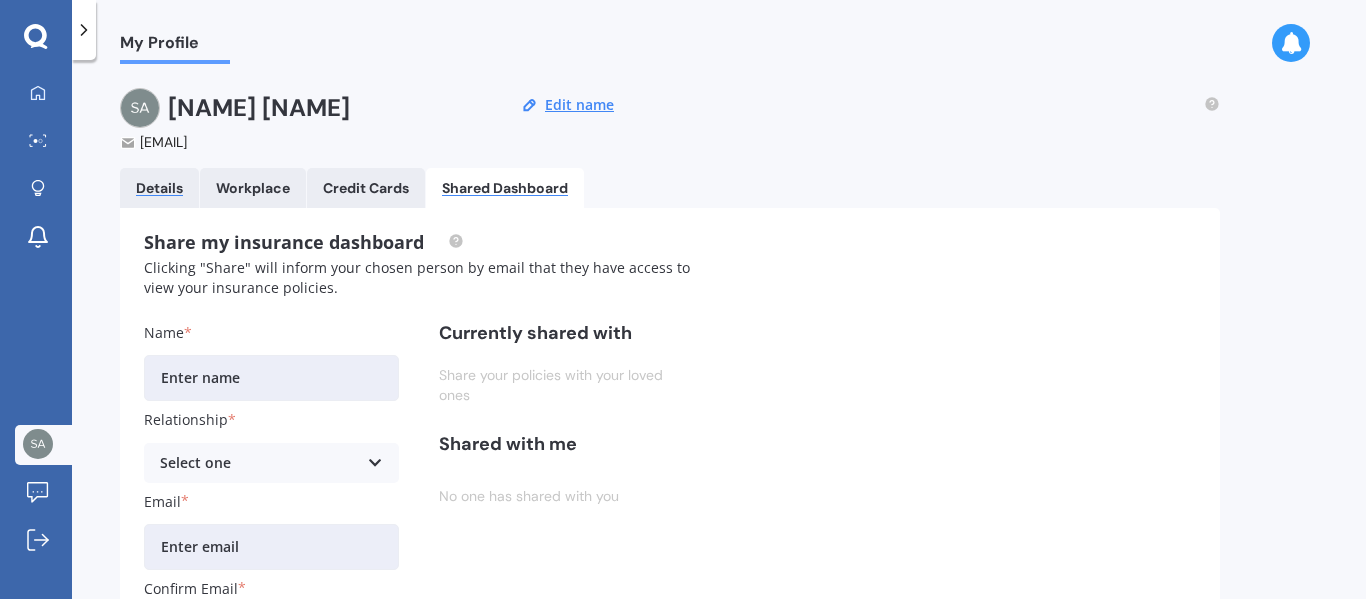 click on "Details" at bounding box center [159, 188] 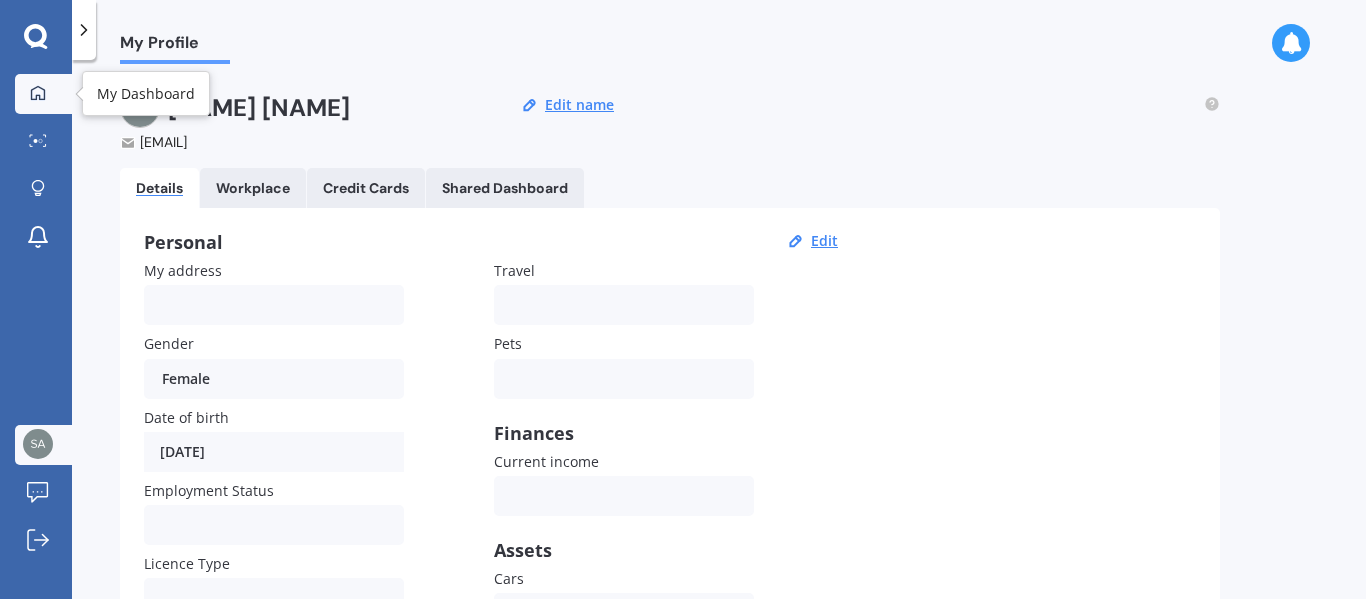 click on "My Dashboard" at bounding box center [43, 94] 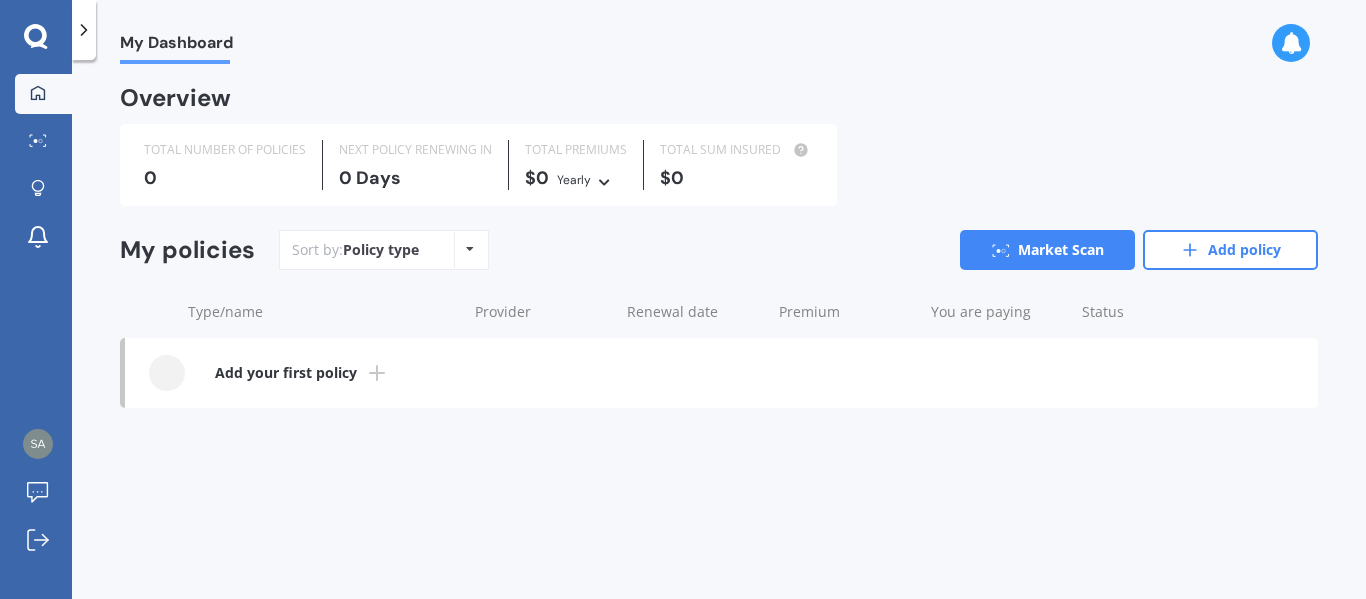 click at bounding box center (470, 249) 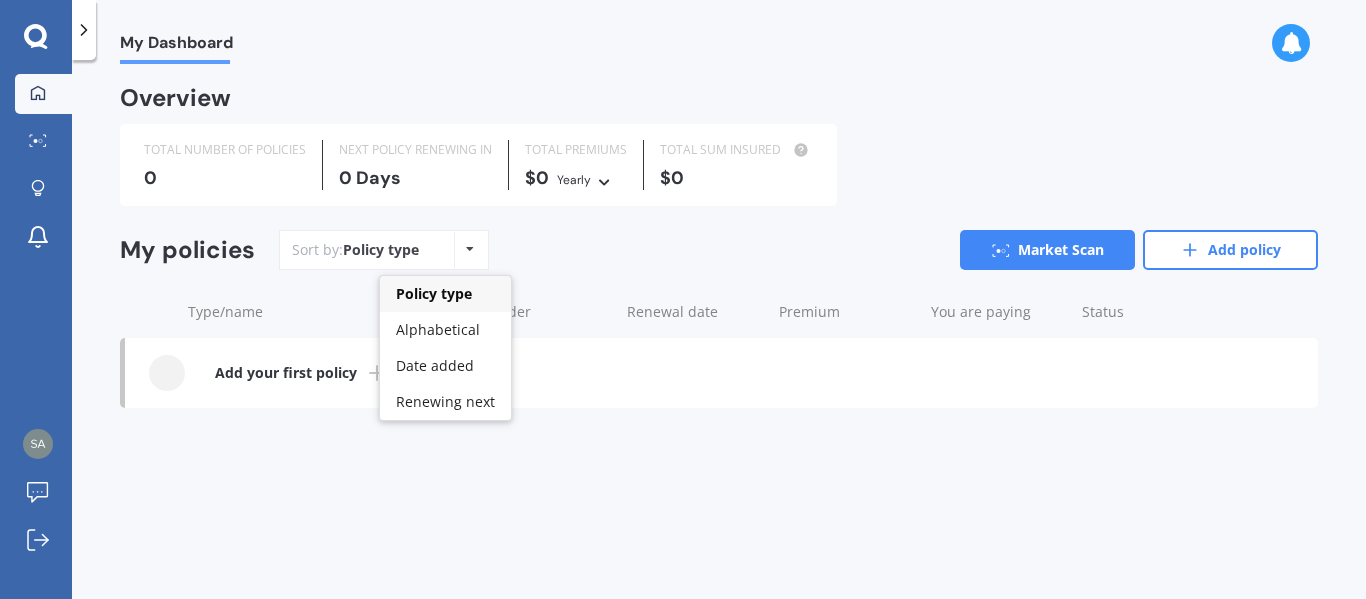 drag, startPoint x: 463, startPoint y: 248, endPoint x: 464, endPoint y: 230, distance: 18.027756 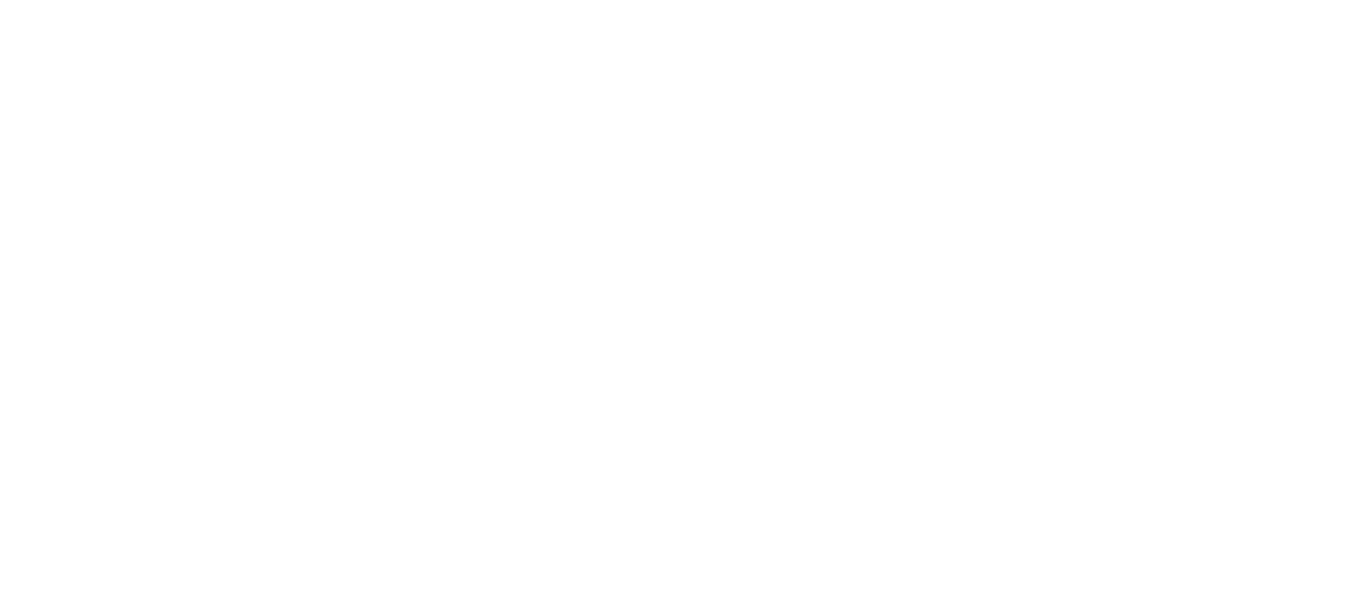 scroll, scrollTop: 0, scrollLeft: 0, axis: both 